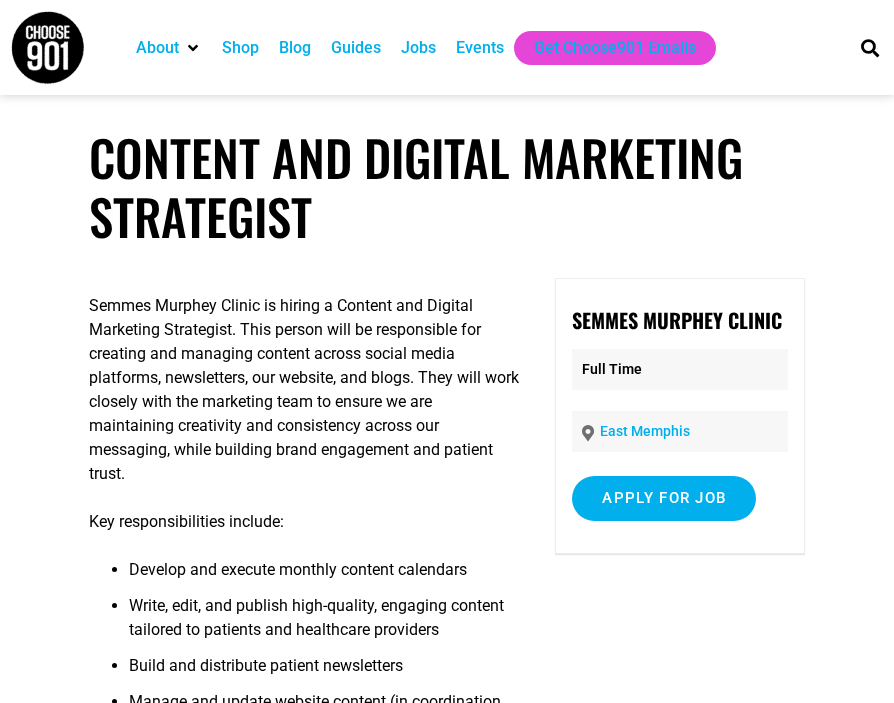 scroll, scrollTop: 0, scrollLeft: 0, axis: both 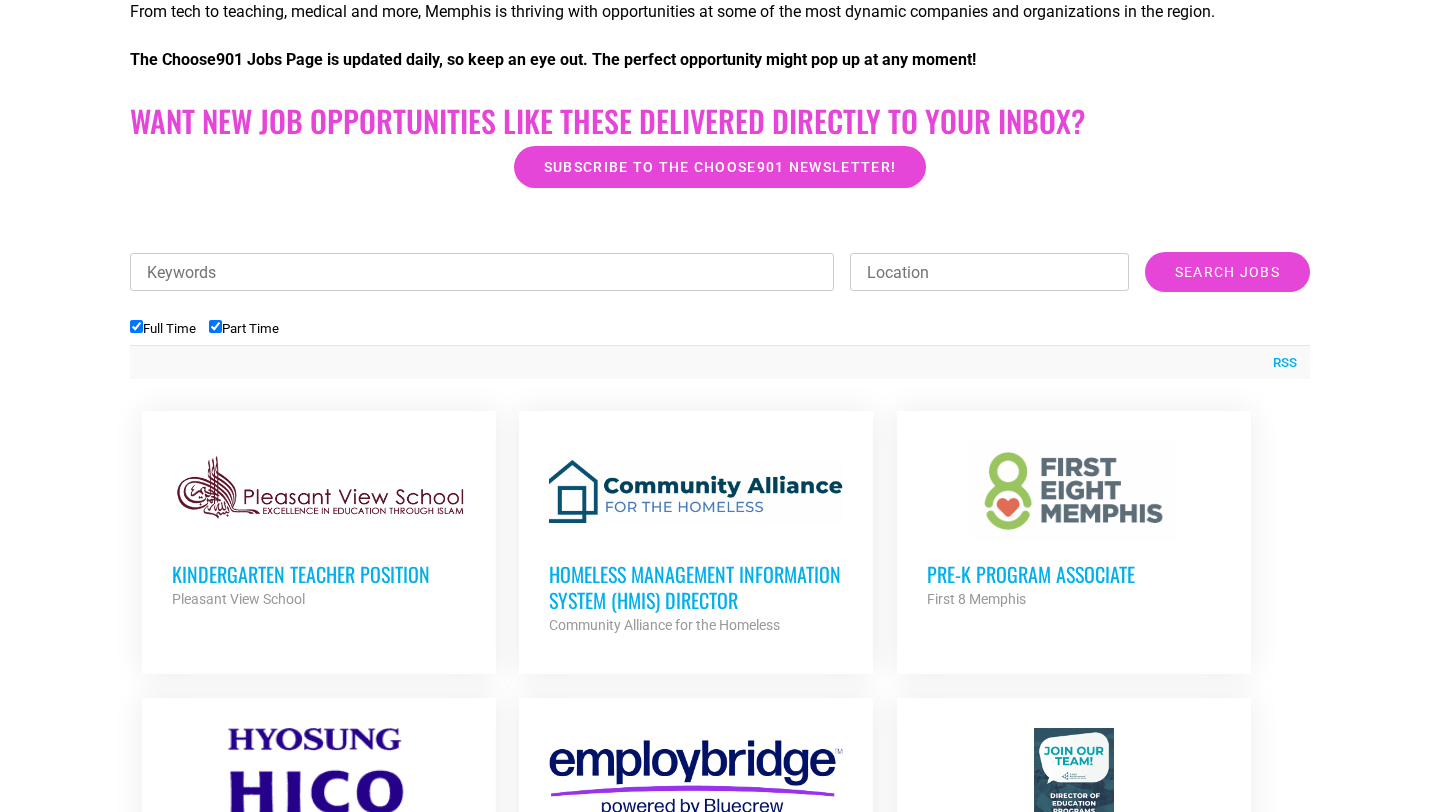click on "Part Time" at bounding box center [215, 326] 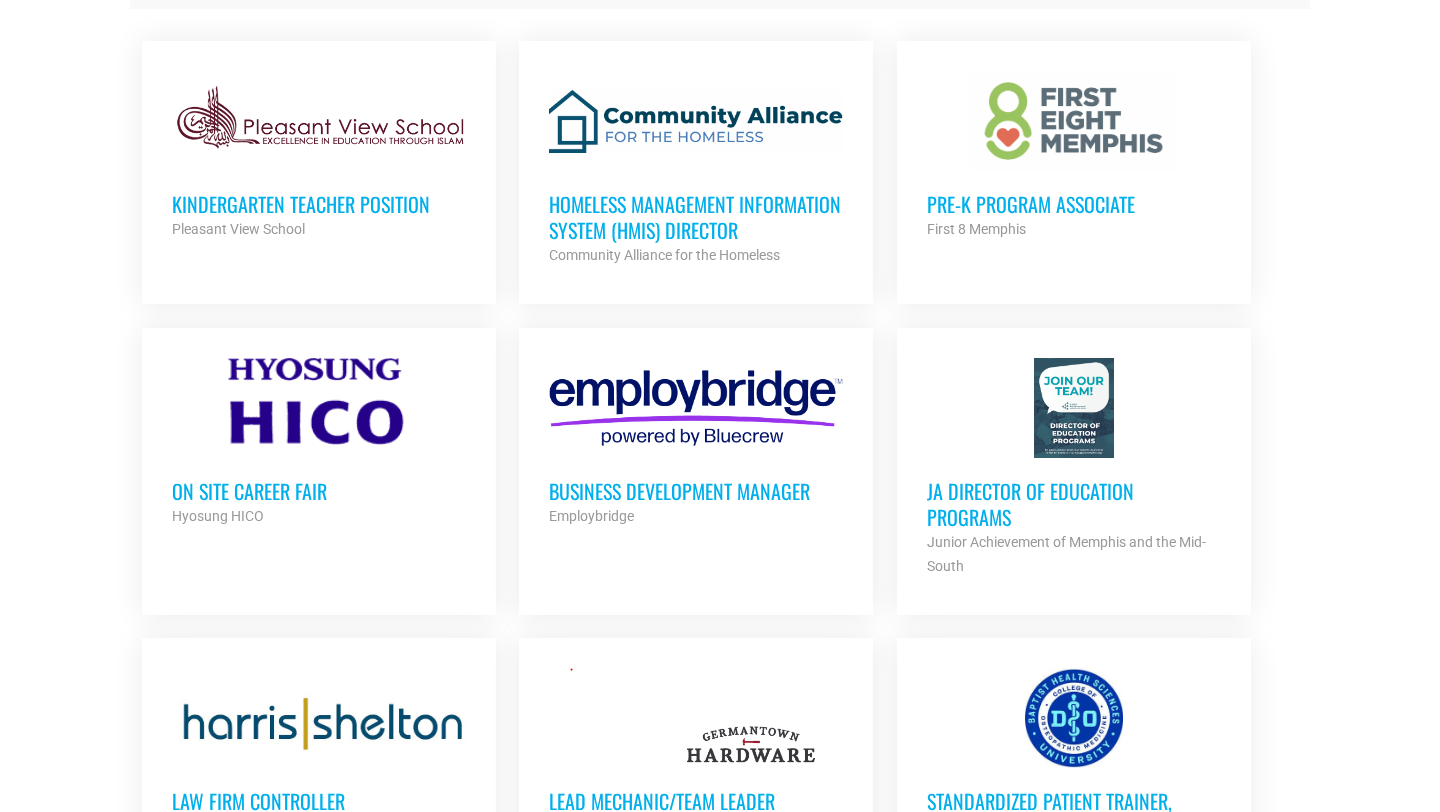 scroll, scrollTop: 877, scrollLeft: 0, axis: vertical 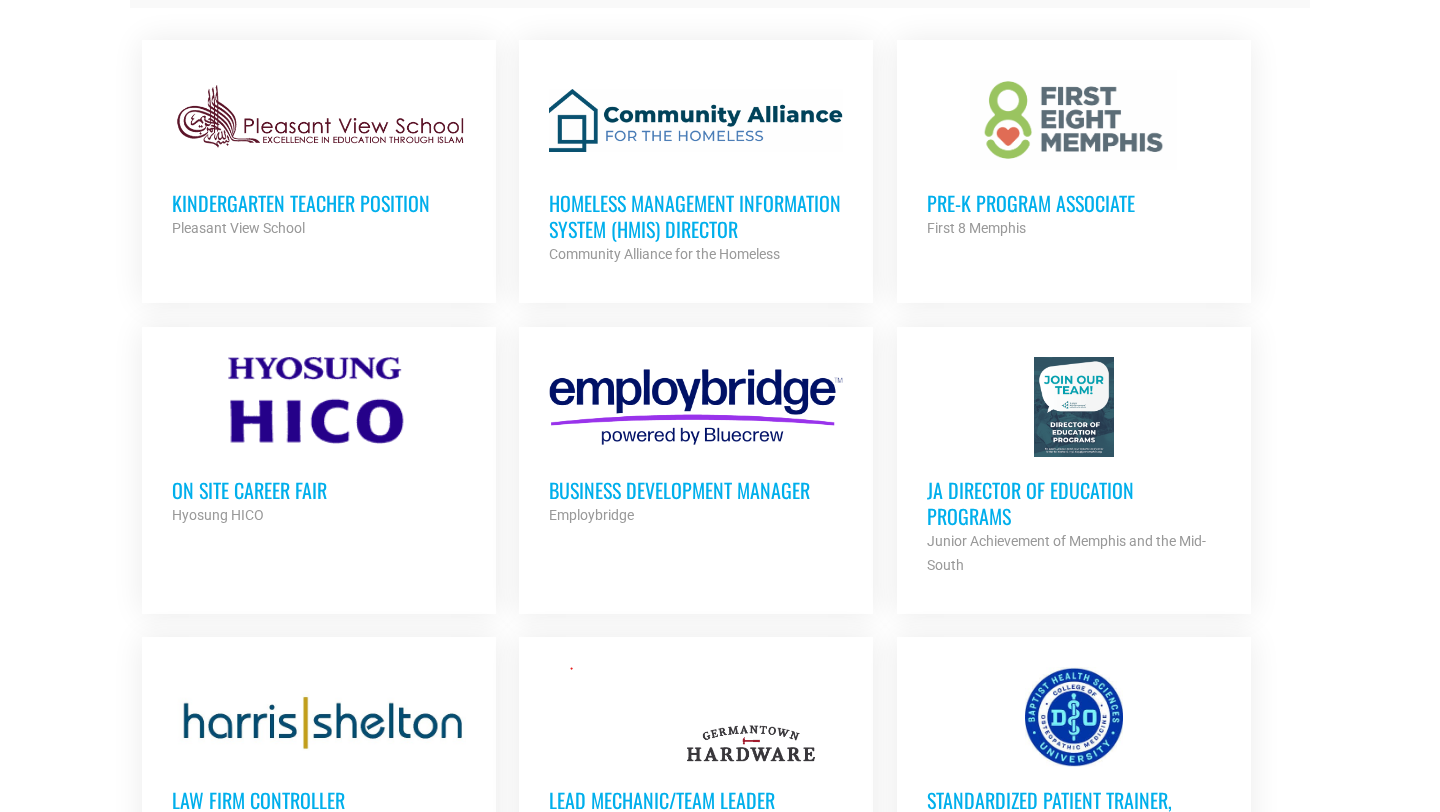 click on "On Site Career Fair" at bounding box center (319, 490) 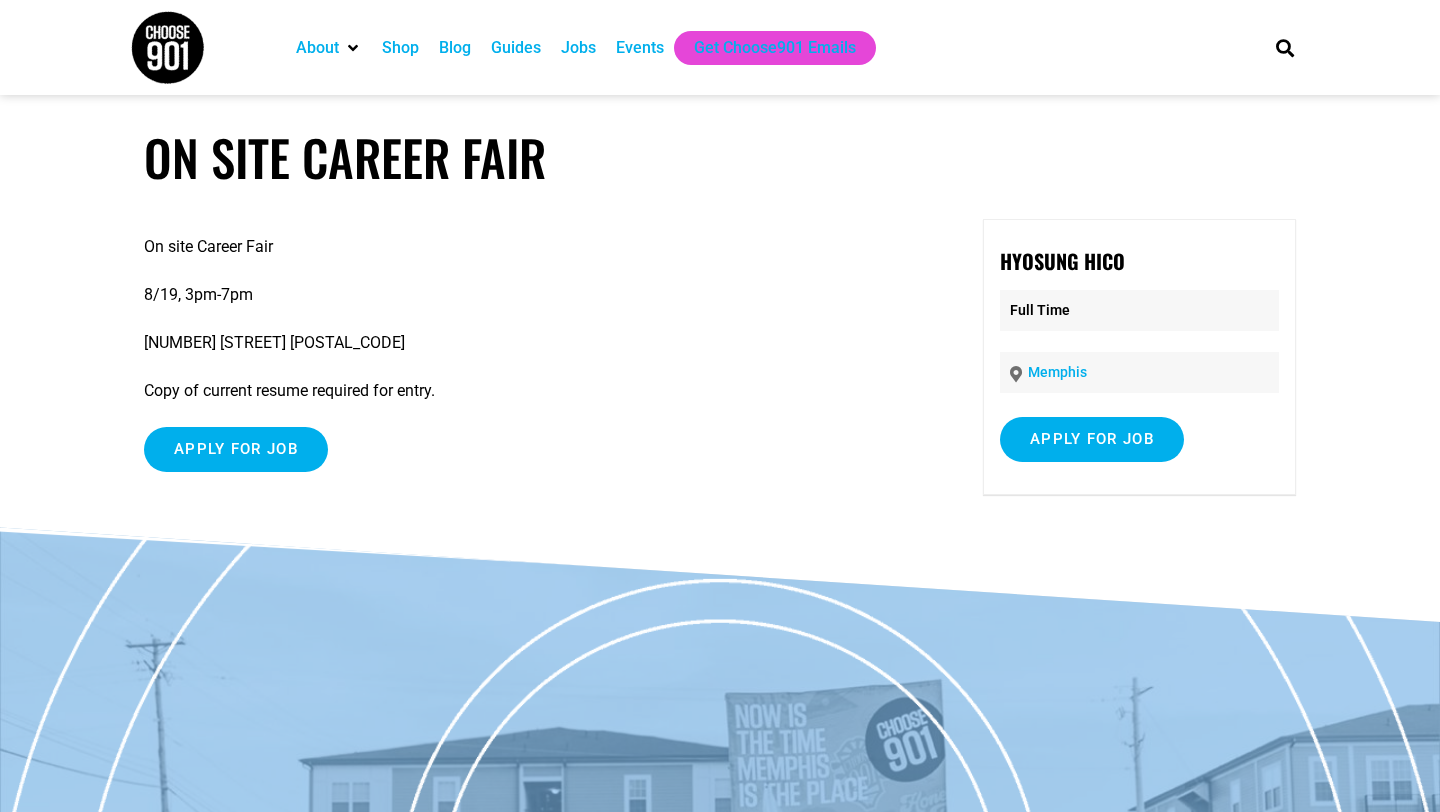 scroll, scrollTop: 0, scrollLeft: 0, axis: both 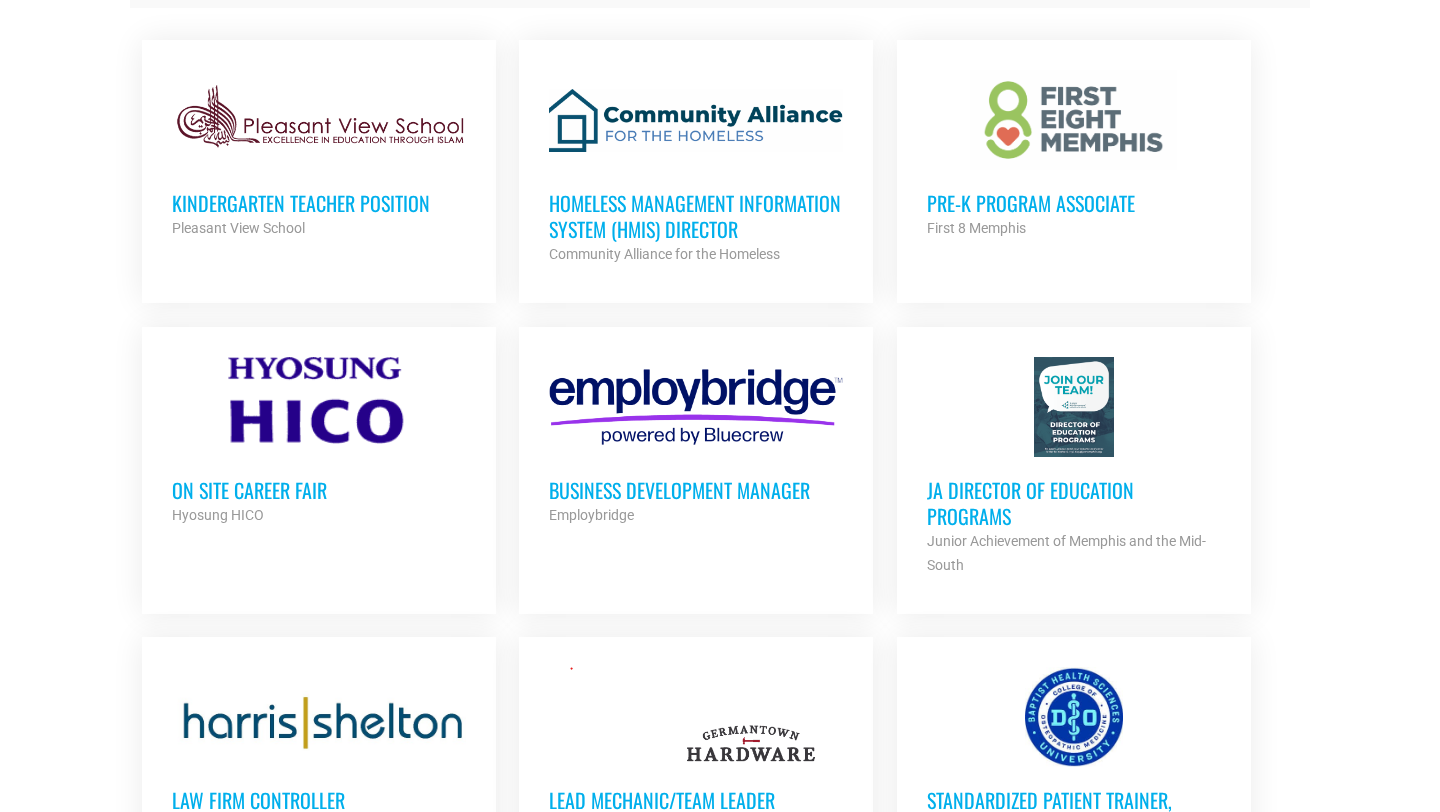 click on "Business Development Manager" at bounding box center (696, 490) 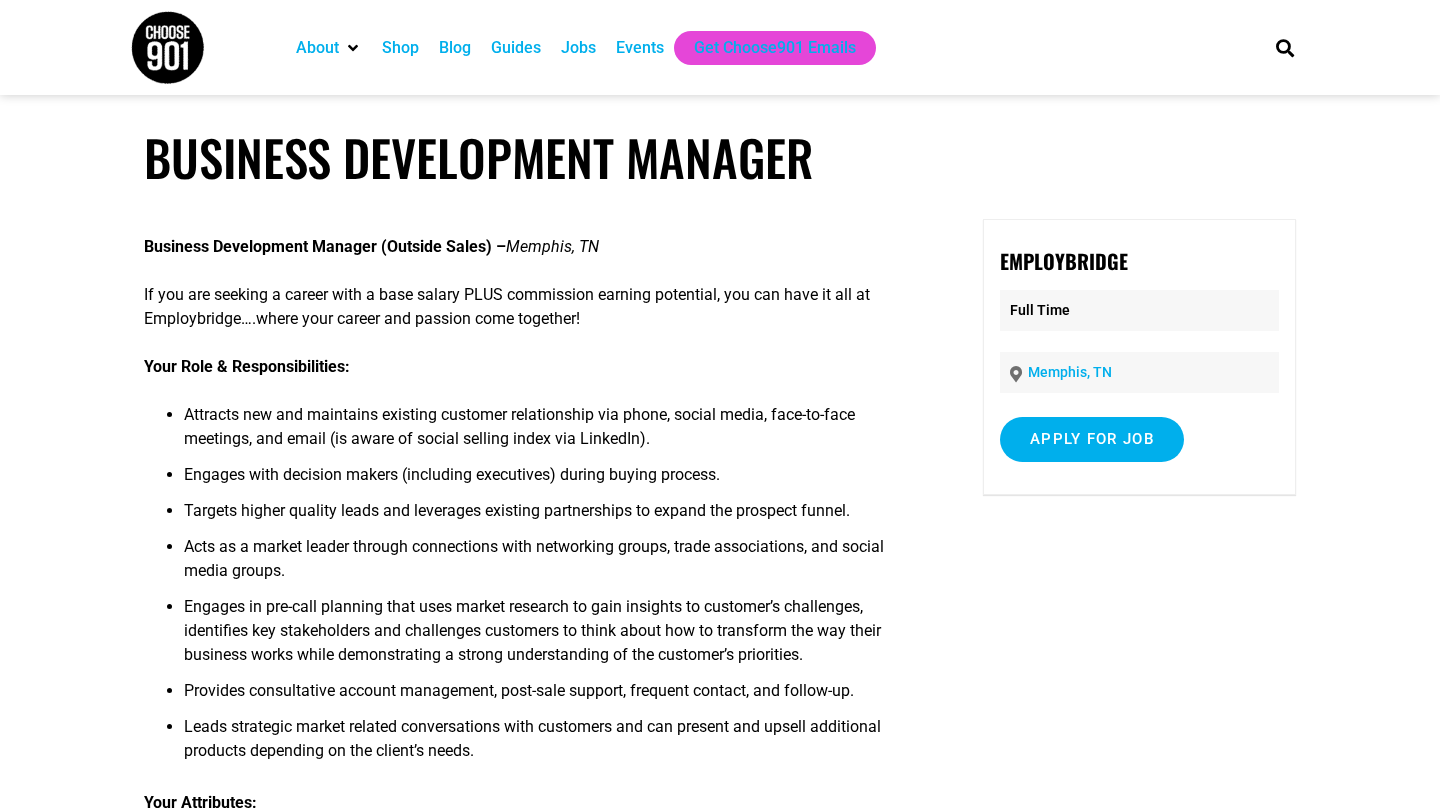 scroll, scrollTop: 0, scrollLeft: 0, axis: both 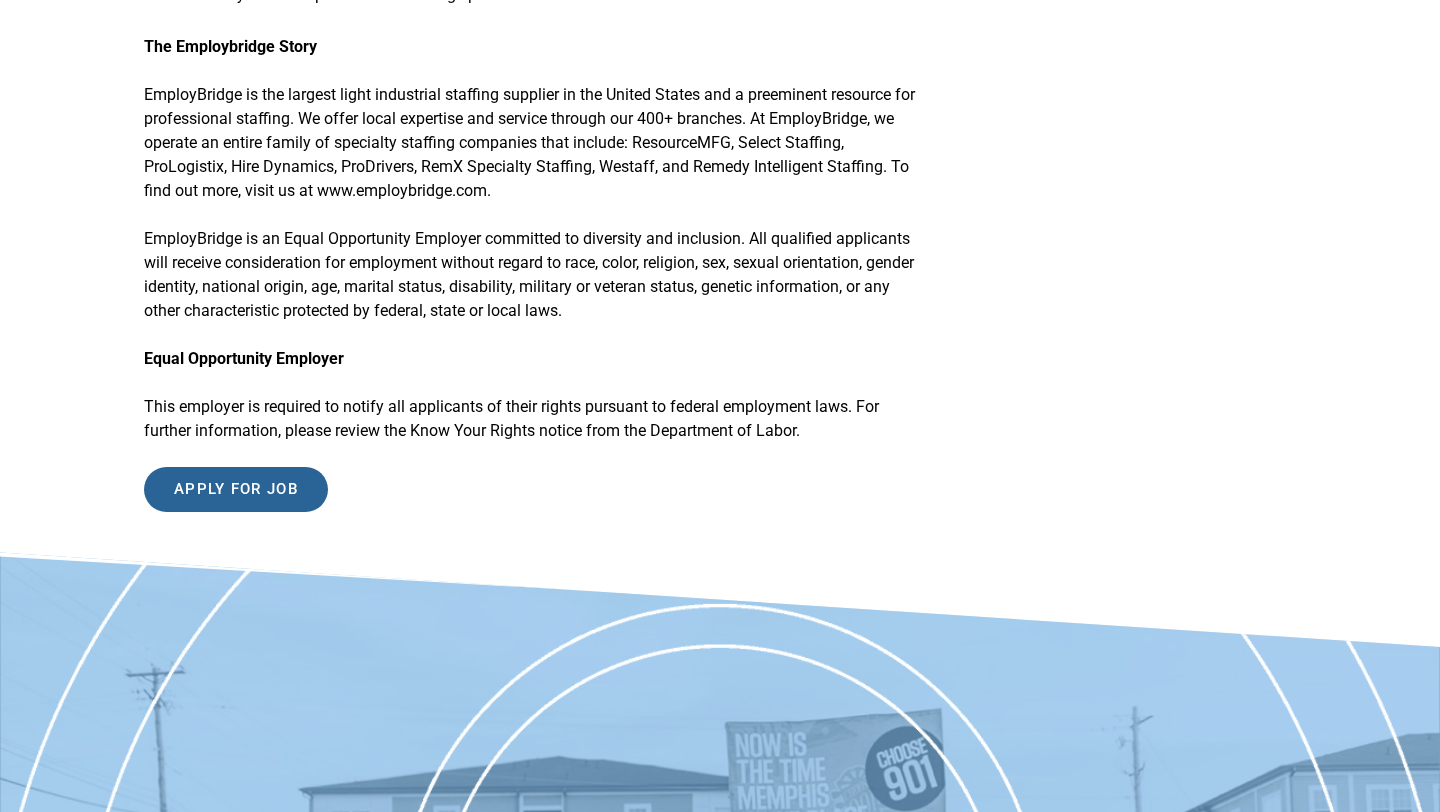 click on "Apply for job" at bounding box center [236, 489] 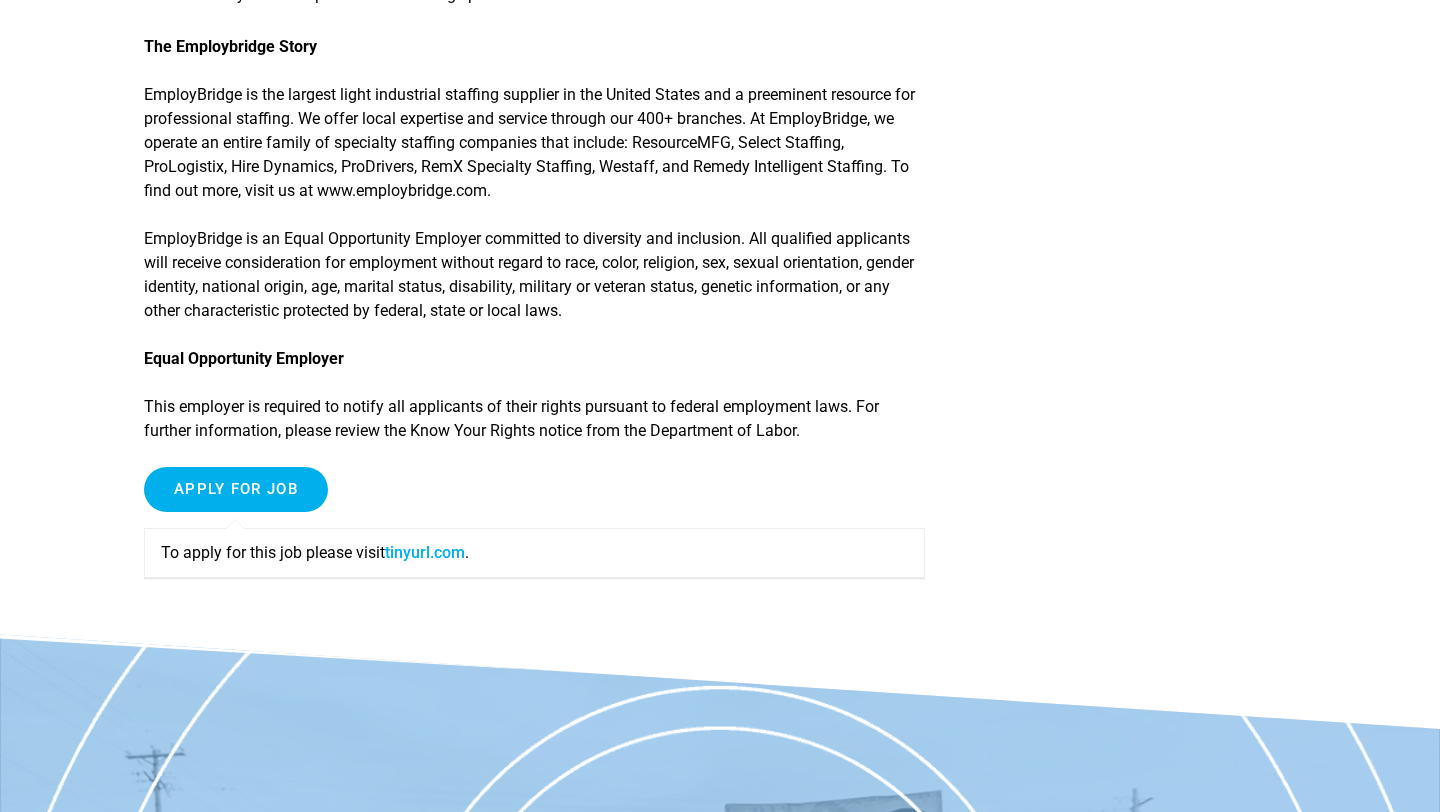 click on "tinyurl.com" at bounding box center (425, 552) 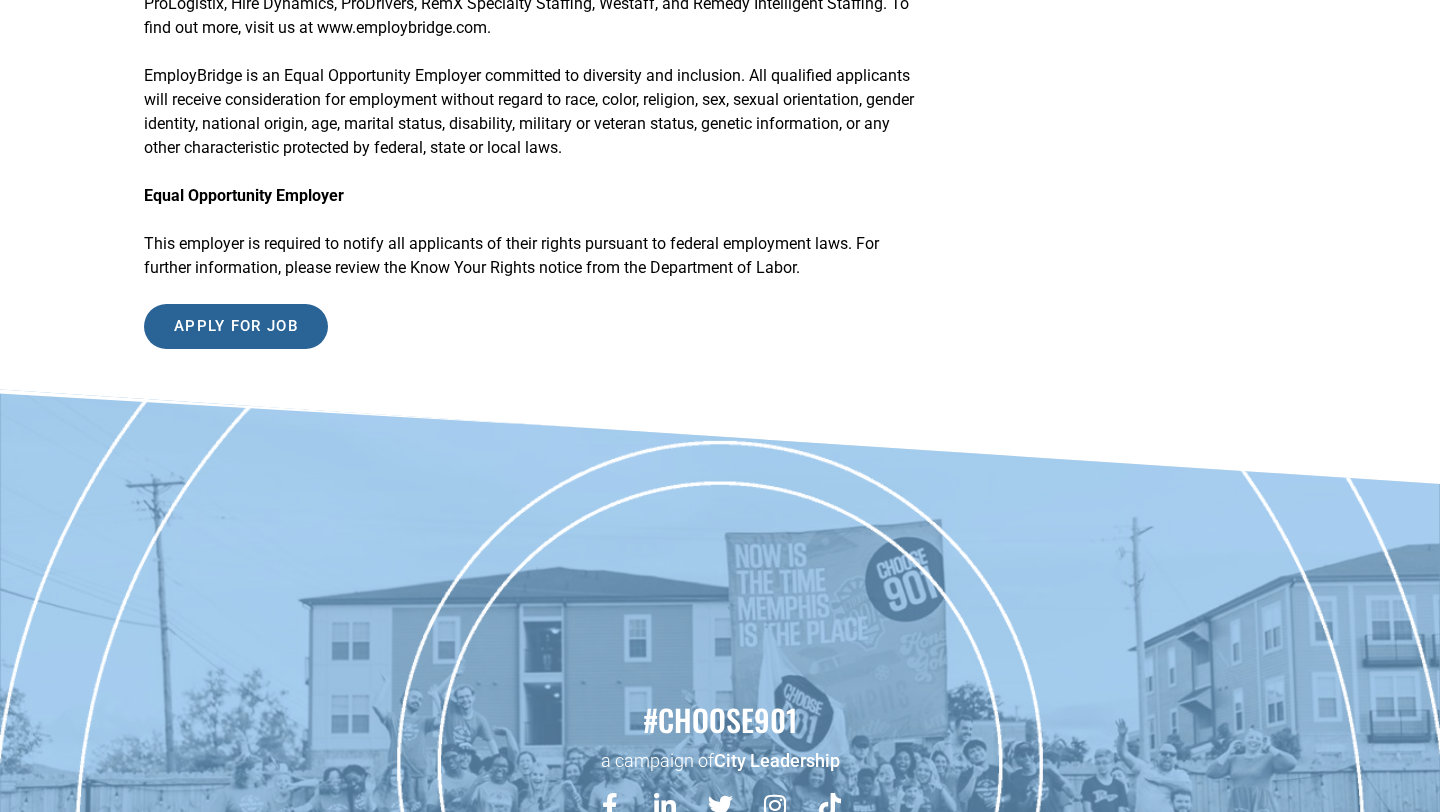 scroll, scrollTop: 1587, scrollLeft: 0, axis: vertical 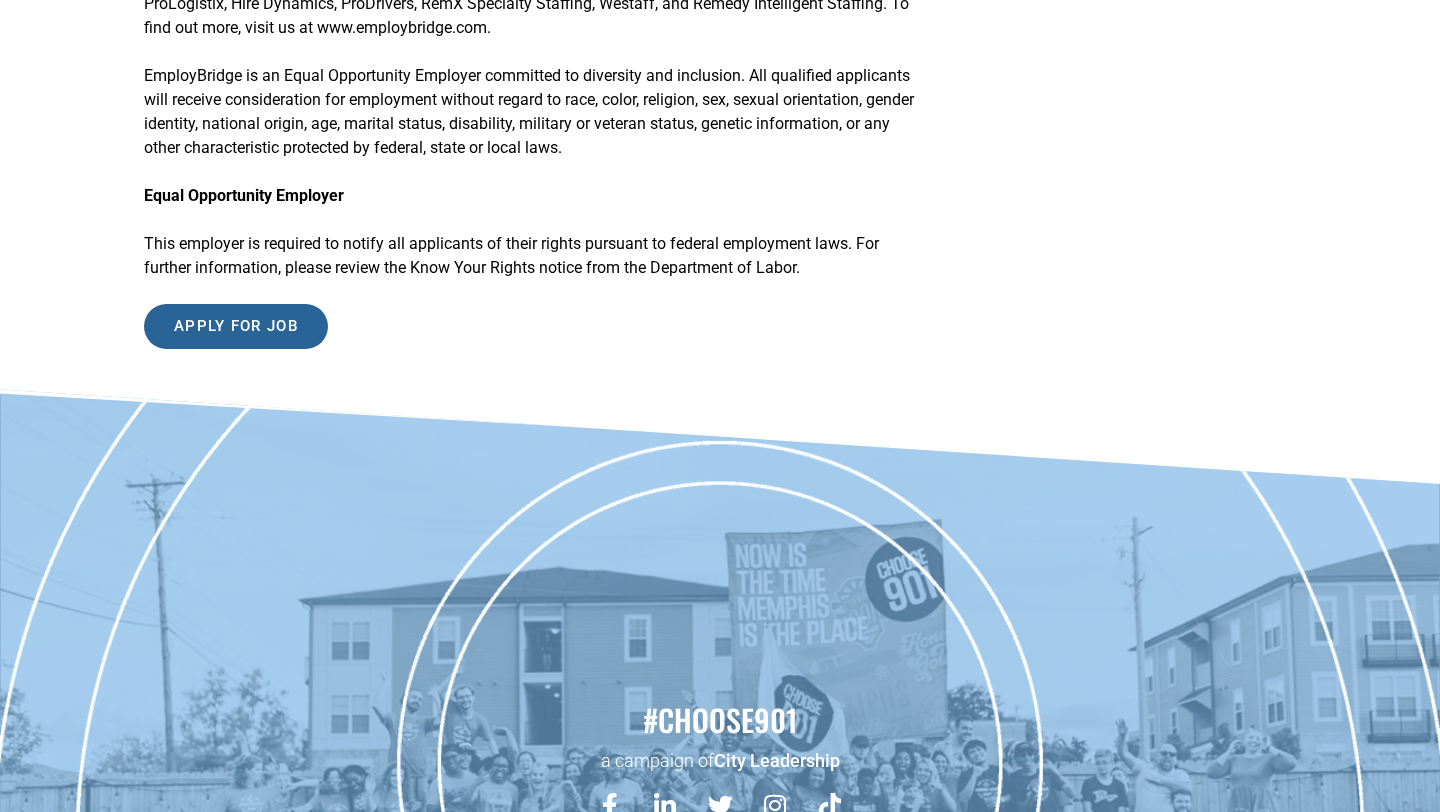 click on "Apply for job" at bounding box center [236, 326] 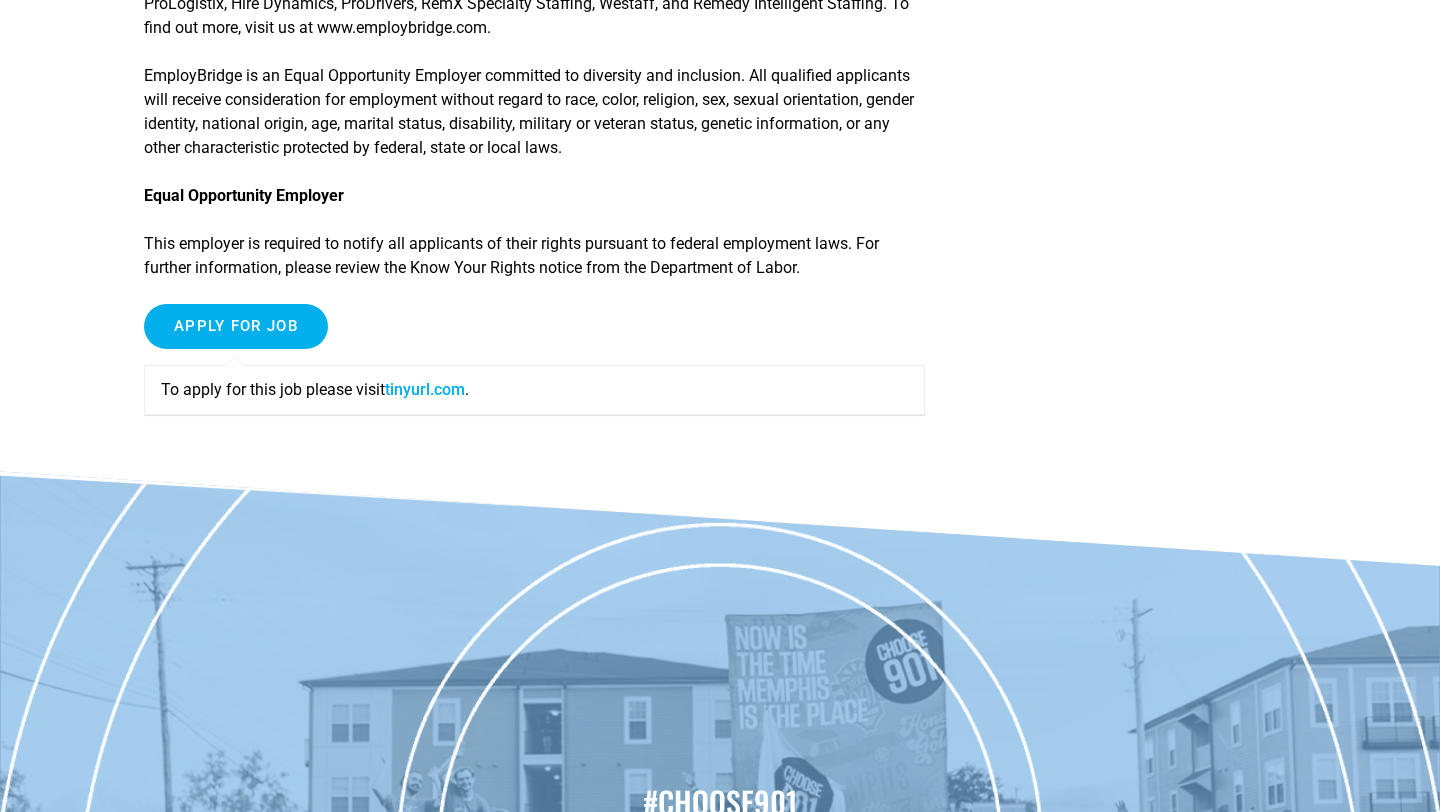 click on "tinyurl.com" at bounding box center [425, 389] 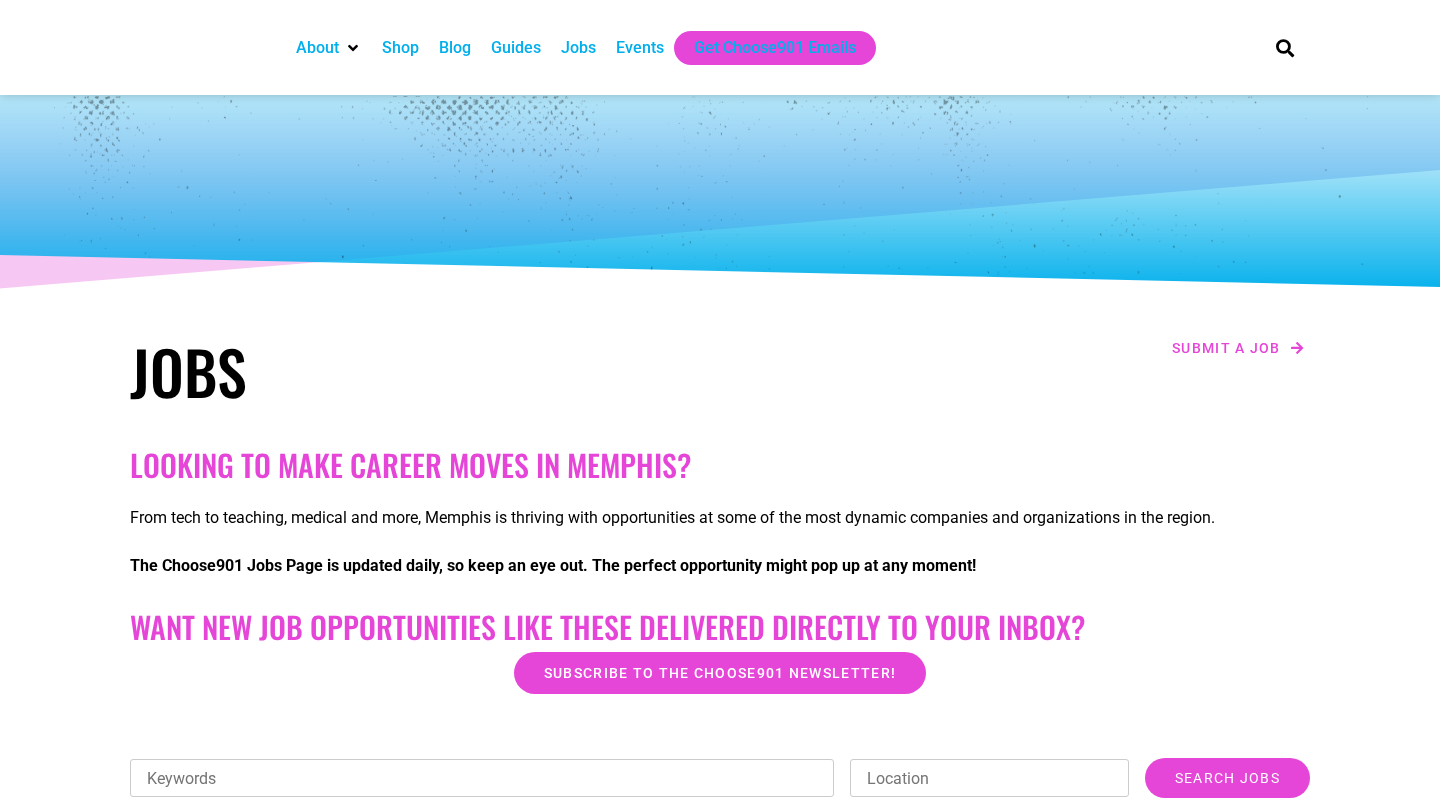 scroll, scrollTop: 938, scrollLeft: 0, axis: vertical 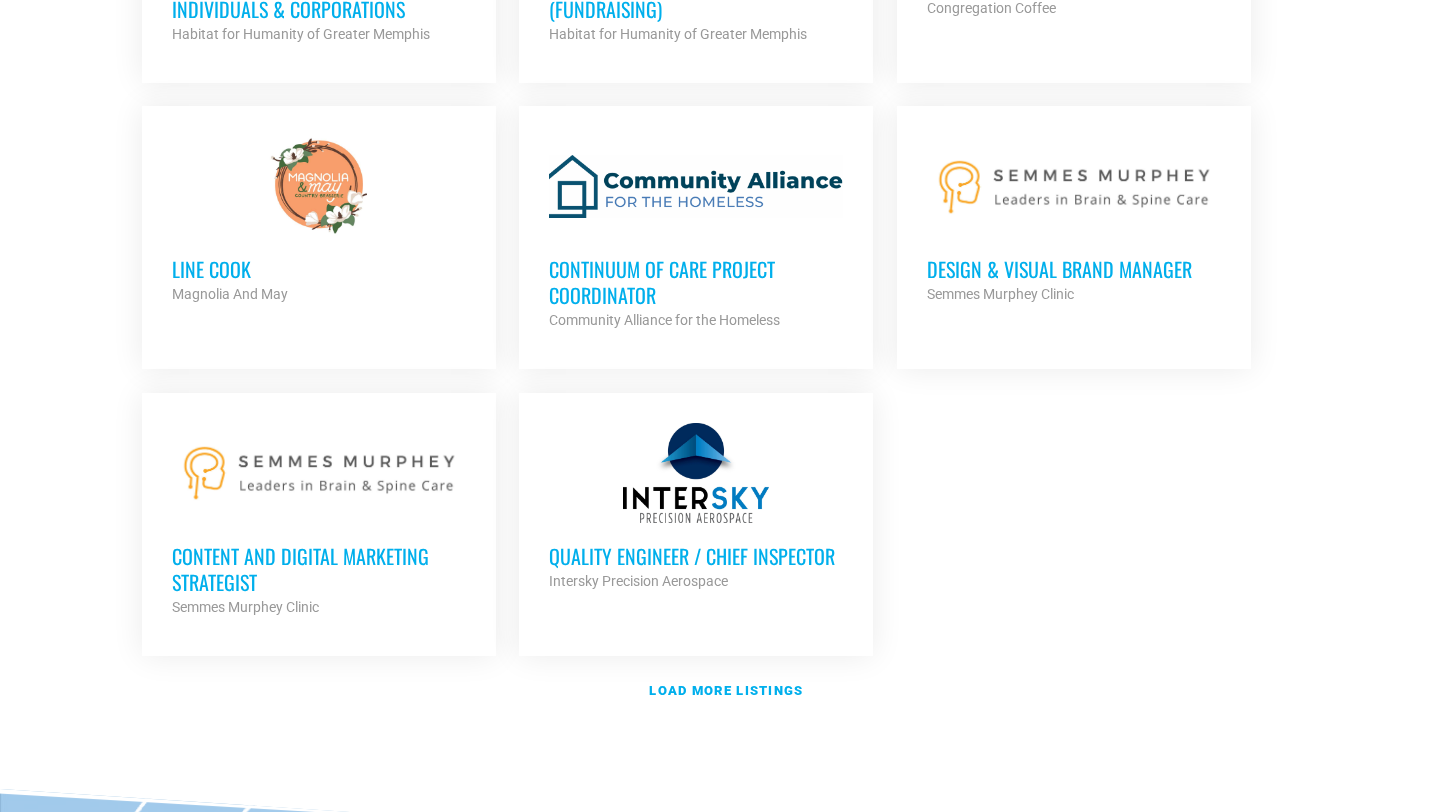 click on "Design & Visual Brand Manager" at bounding box center (1074, 269) 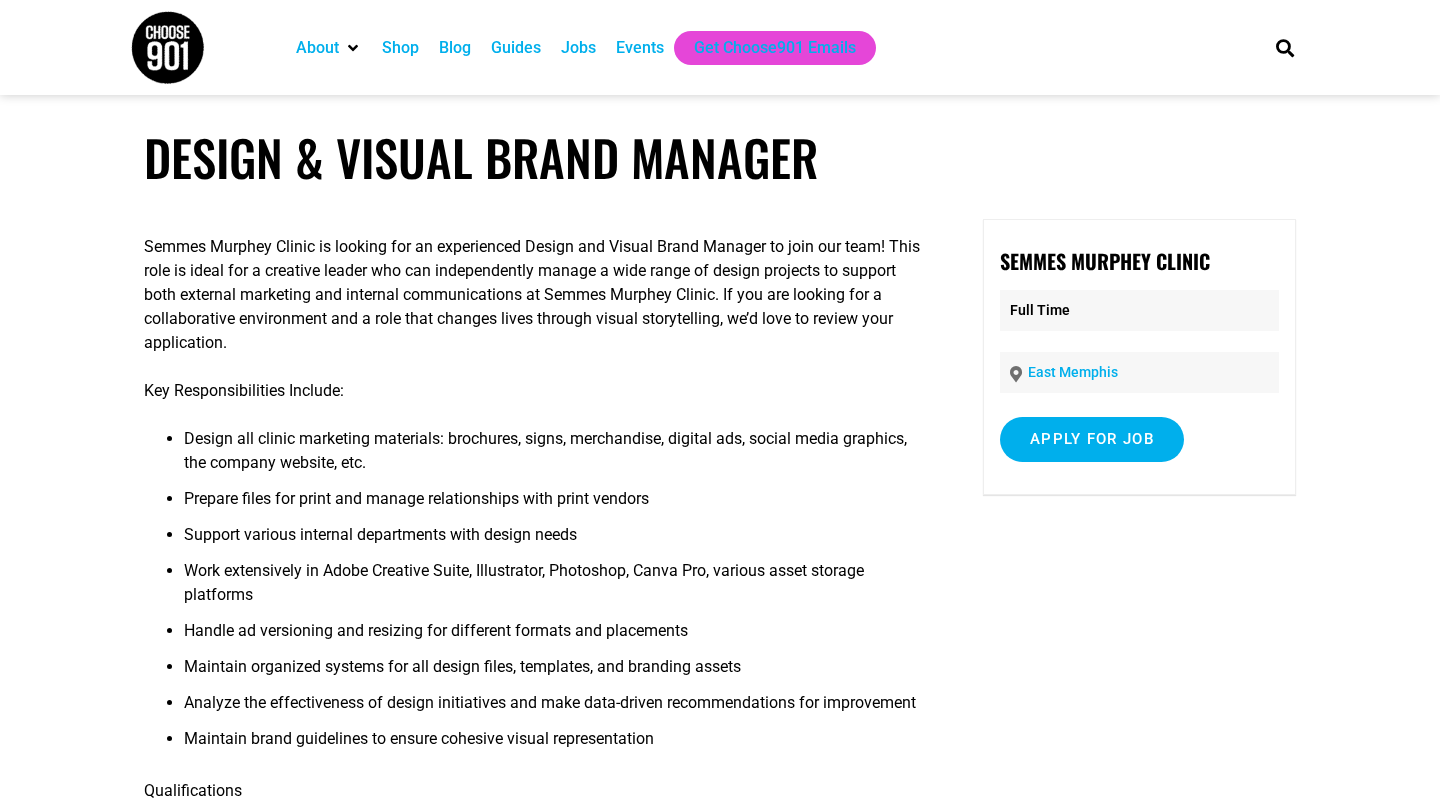 scroll, scrollTop: 0, scrollLeft: 0, axis: both 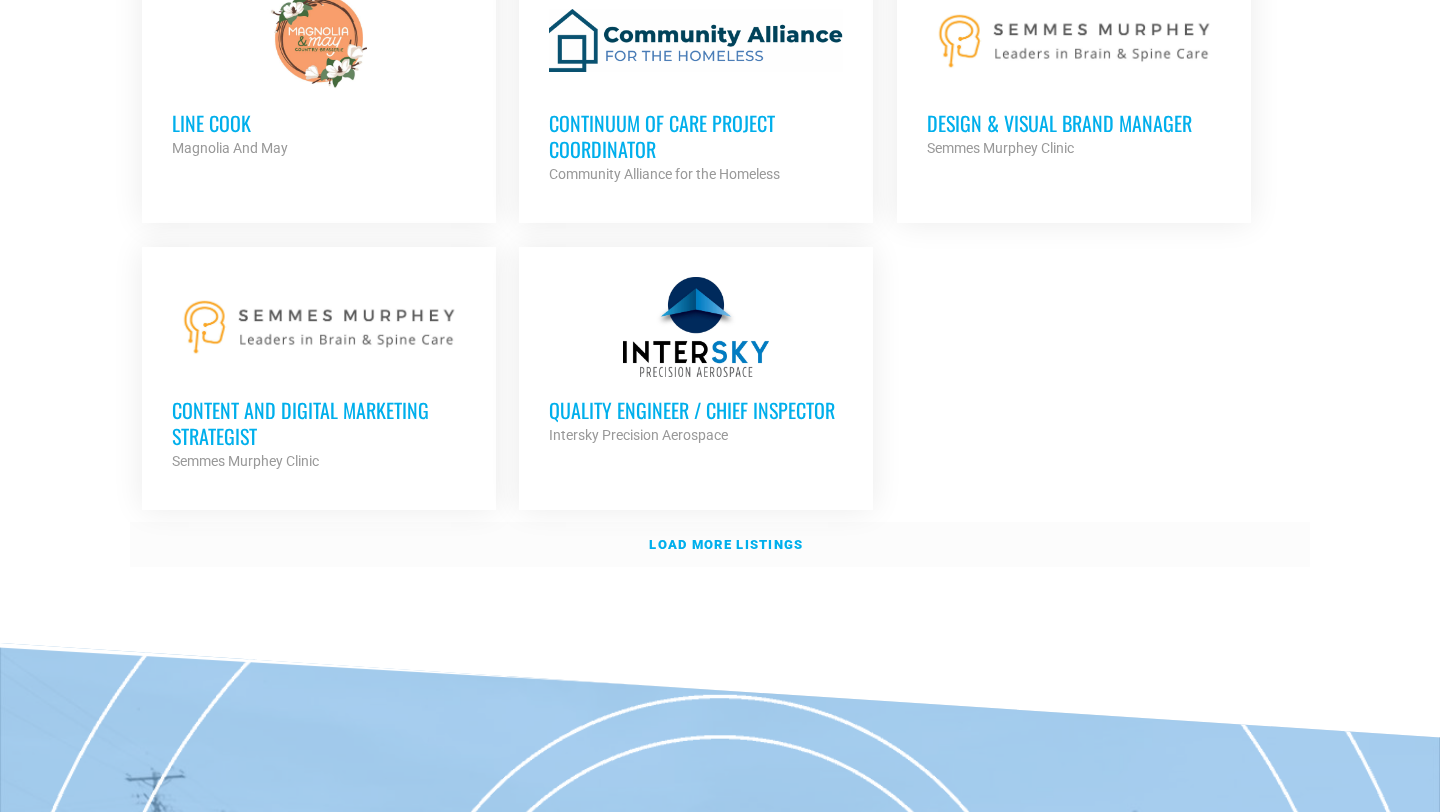 click on "Load more listings" at bounding box center [726, 544] 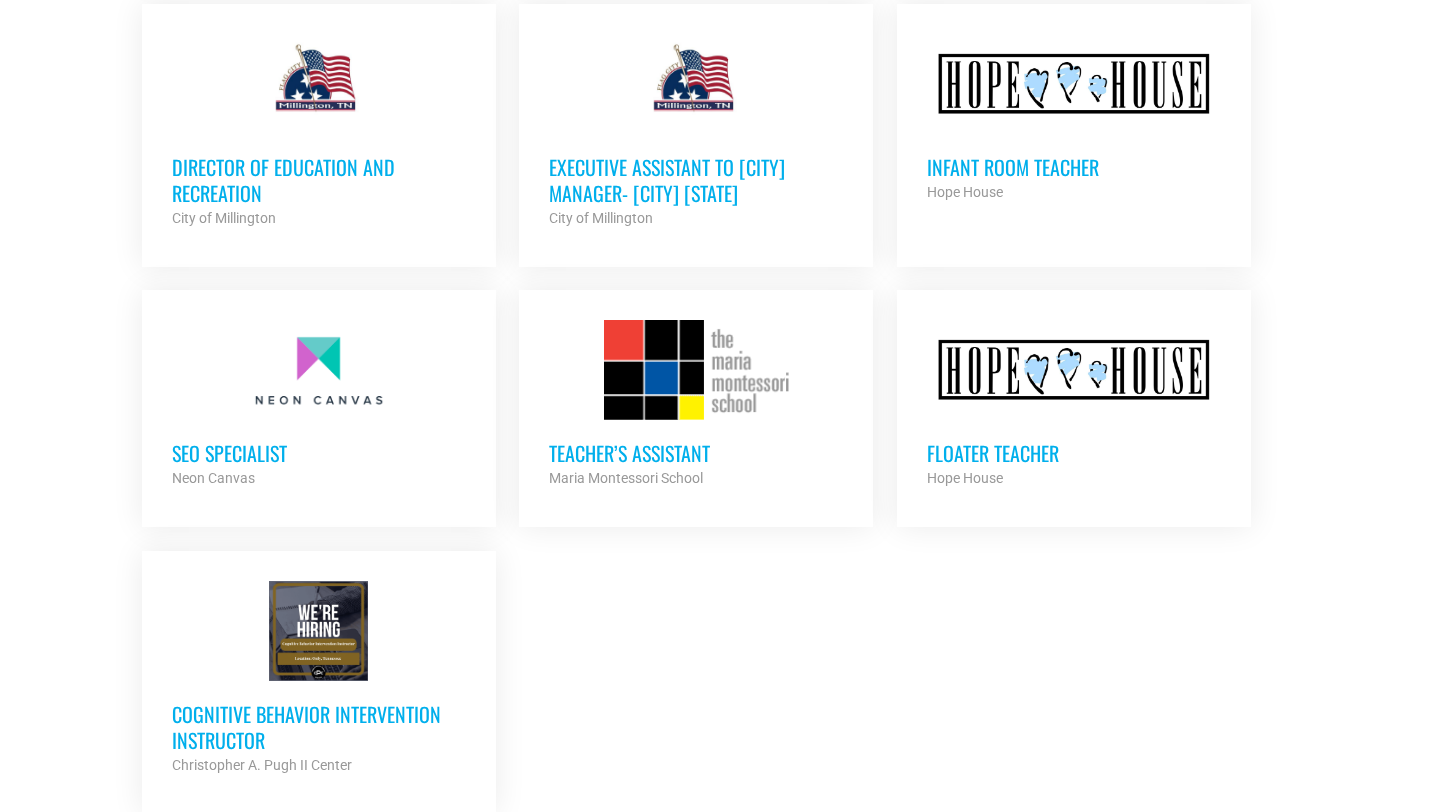 scroll, scrollTop: 4224, scrollLeft: 0, axis: vertical 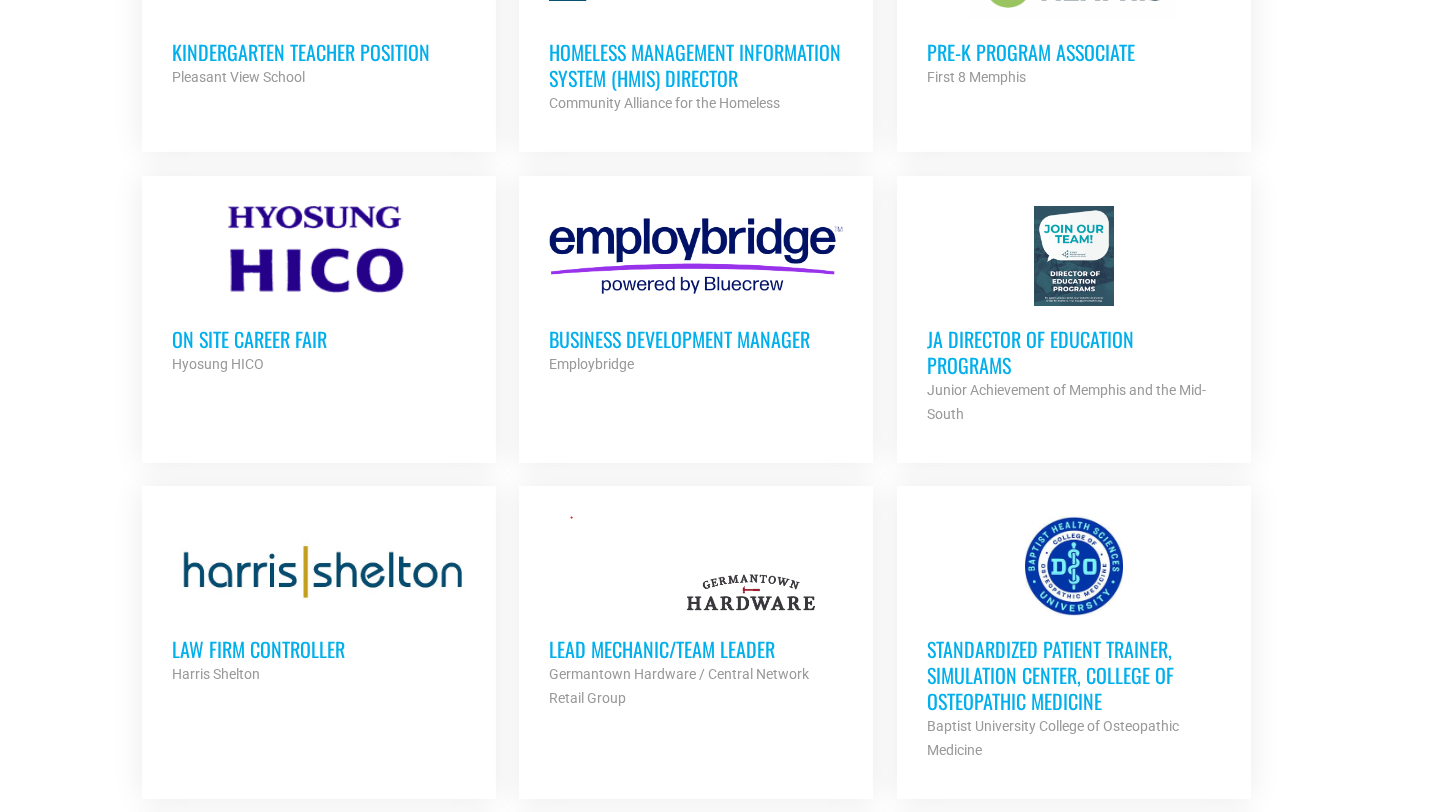 click on "Business Development Manager" at bounding box center (696, 339) 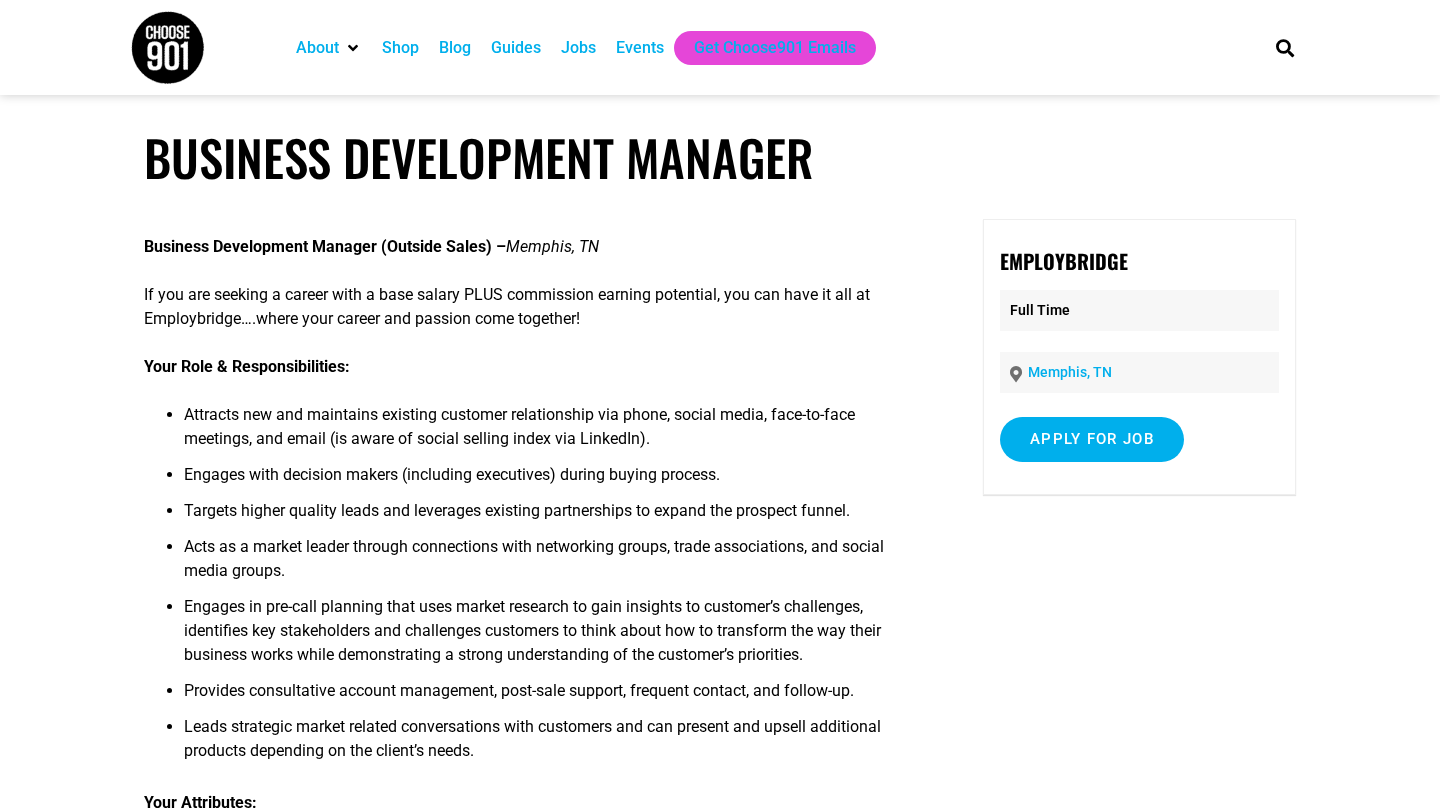 scroll, scrollTop: 0, scrollLeft: 0, axis: both 